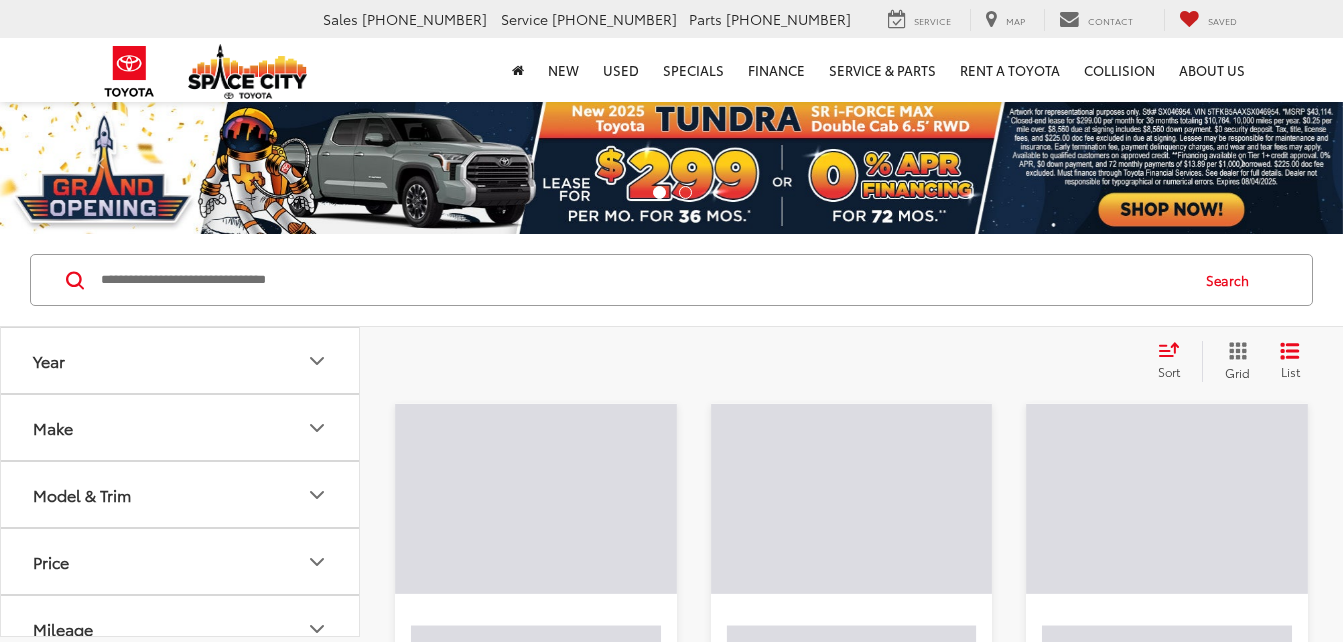 scroll, scrollTop: 0, scrollLeft: 0, axis: both 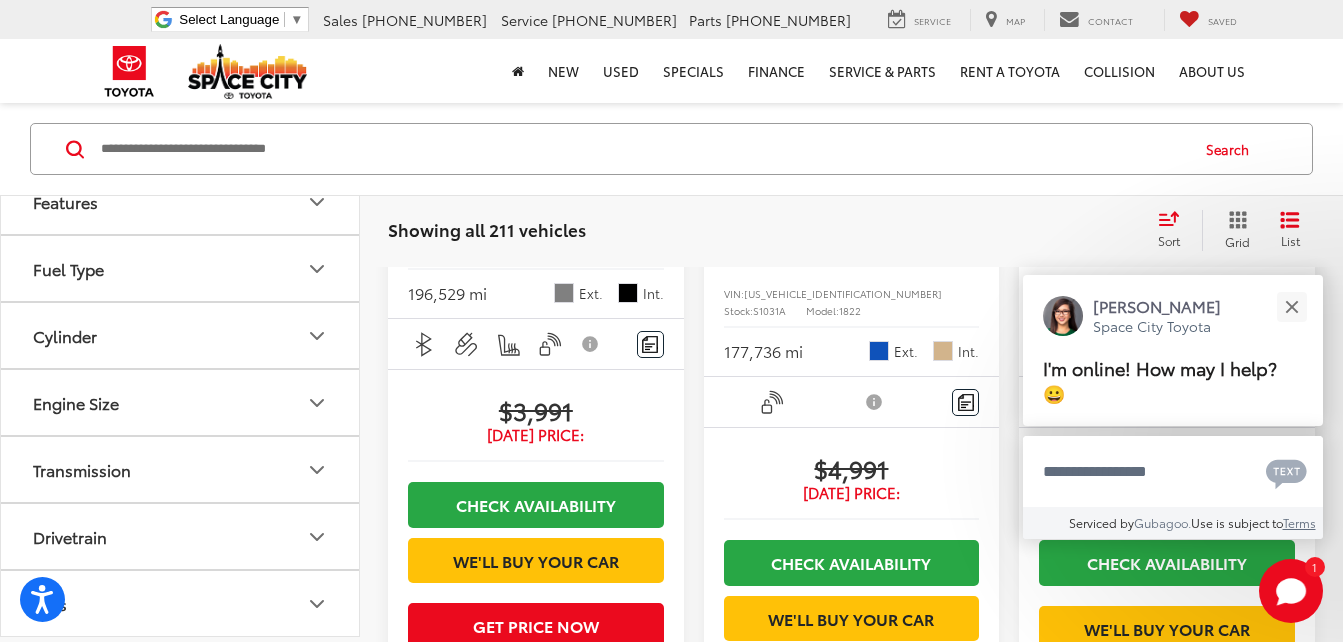 click 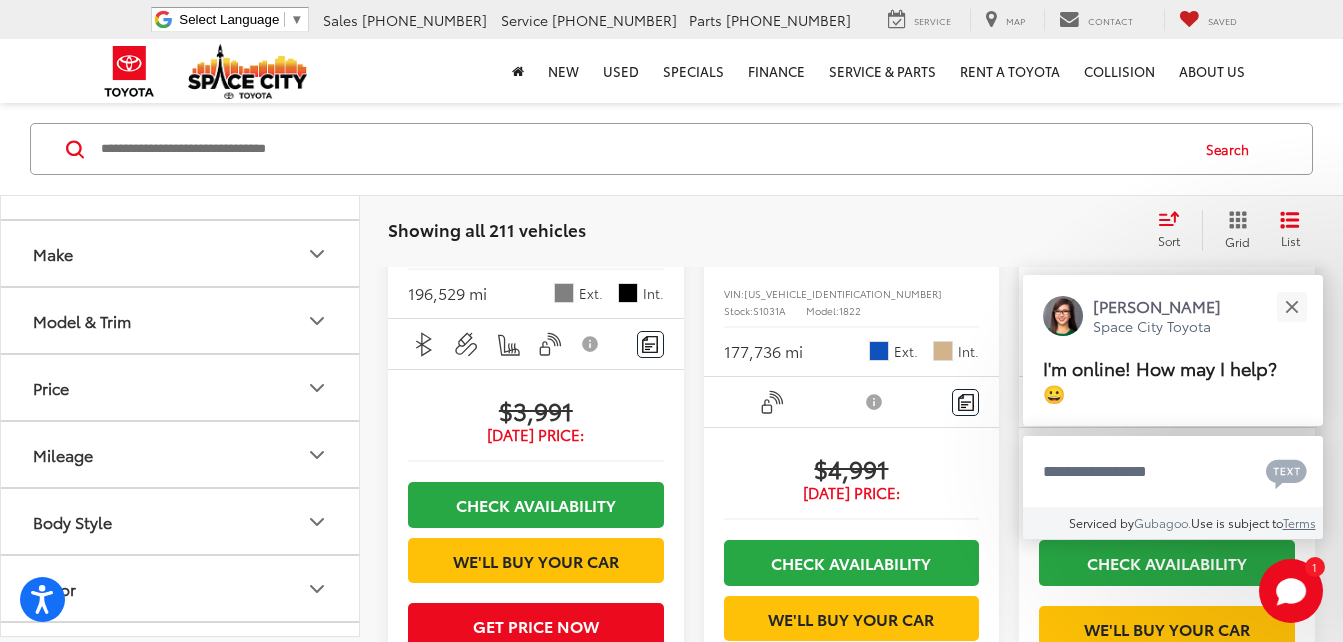 scroll, scrollTop: 32, scrollLeft: 0, axis: vertical 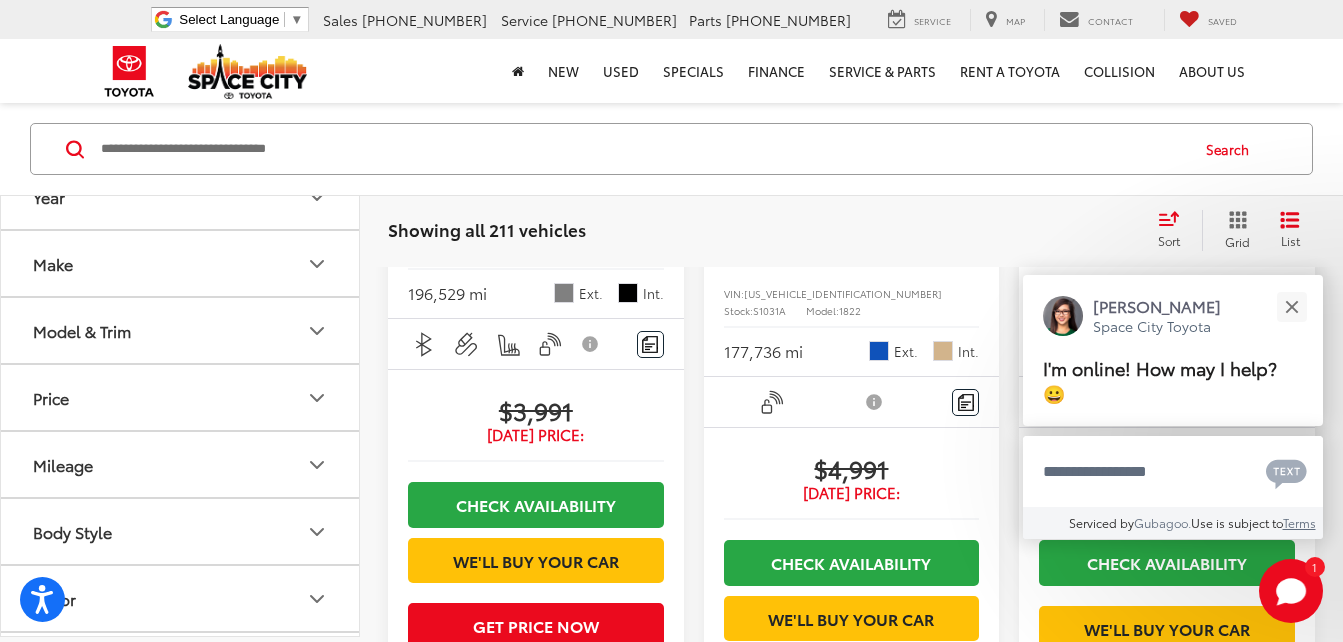 click 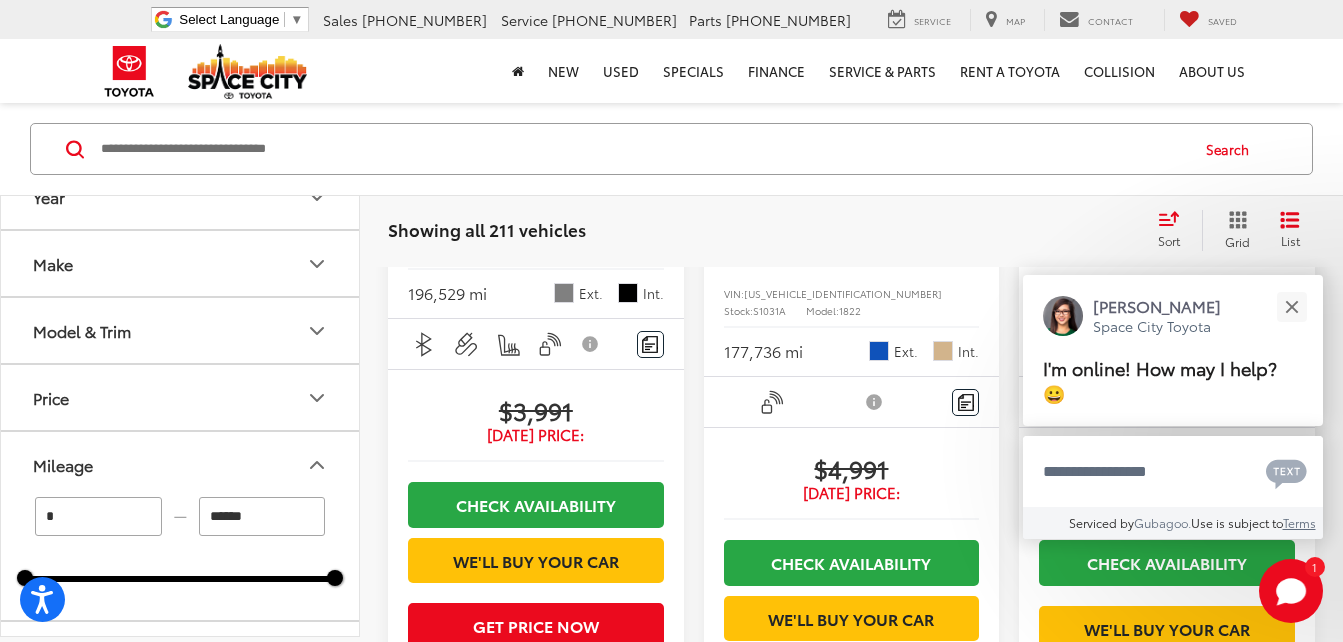 click on "******" at bounding box center (262, 516) 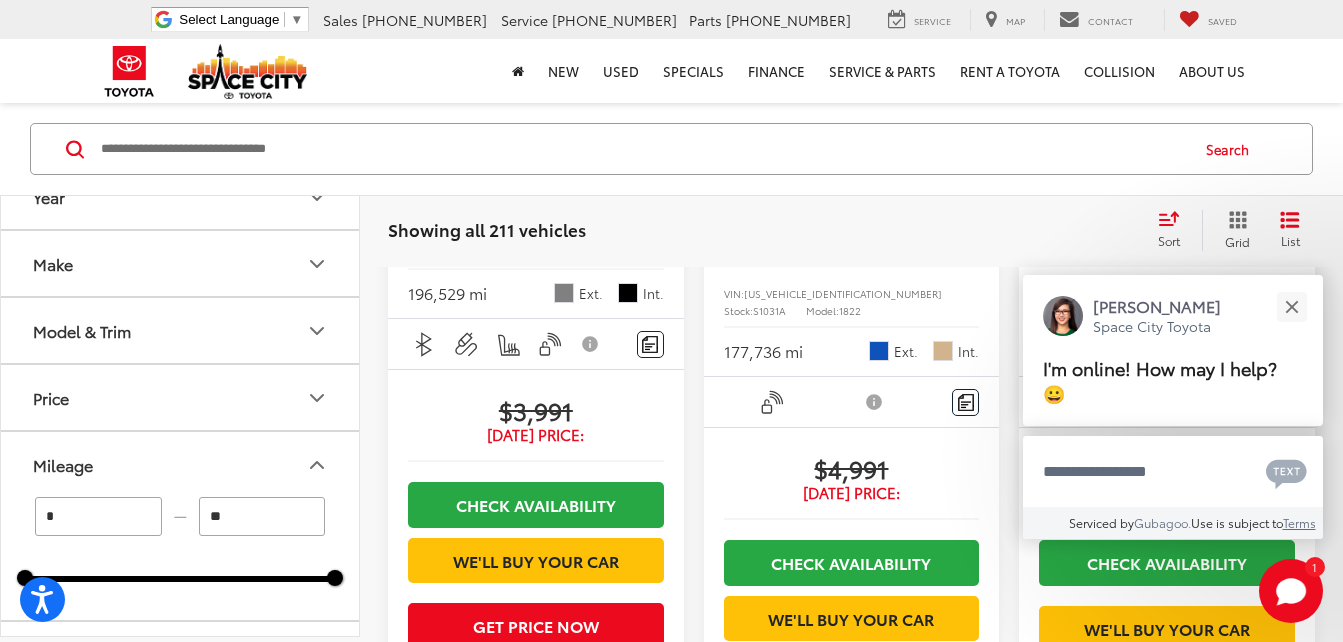 type on "*" 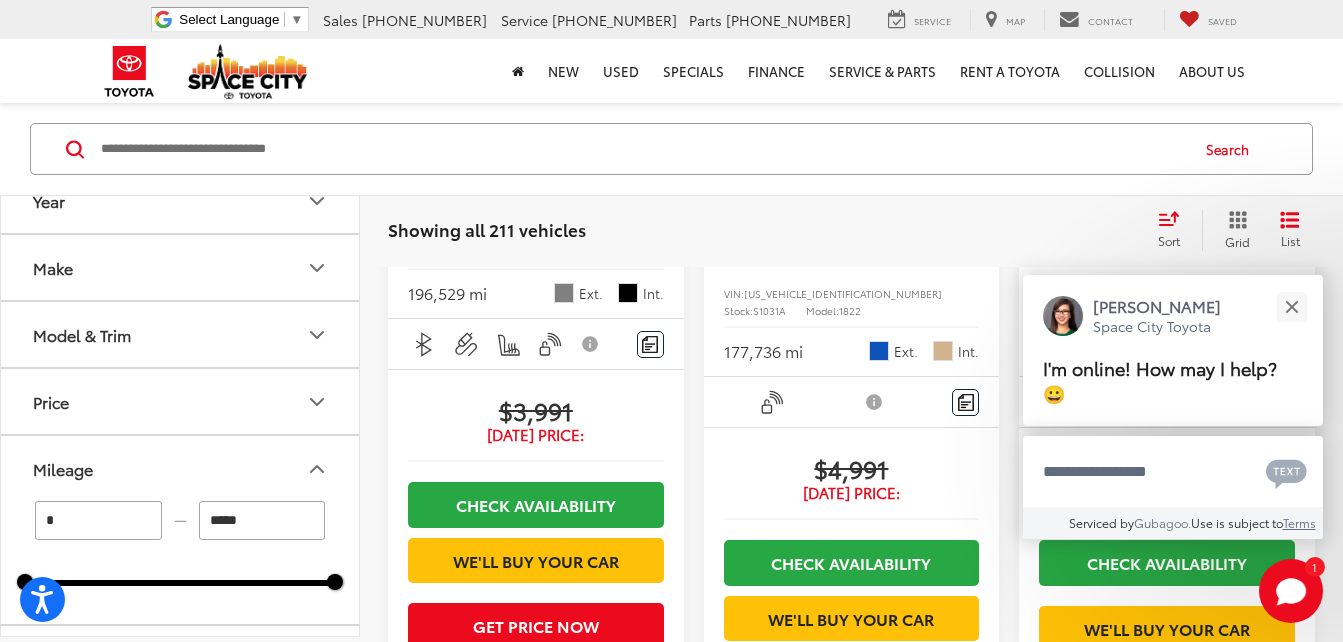 scroll, scrollTop: 0, scrollLeft: 0, axis: both 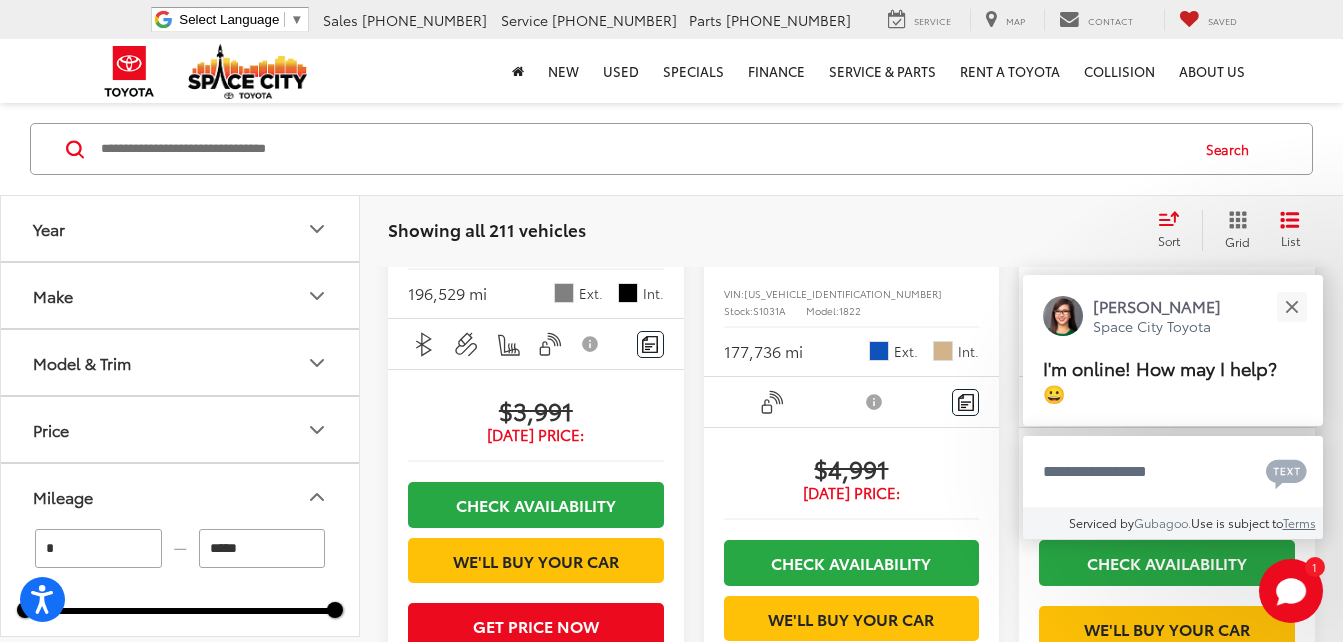 type on "*****" 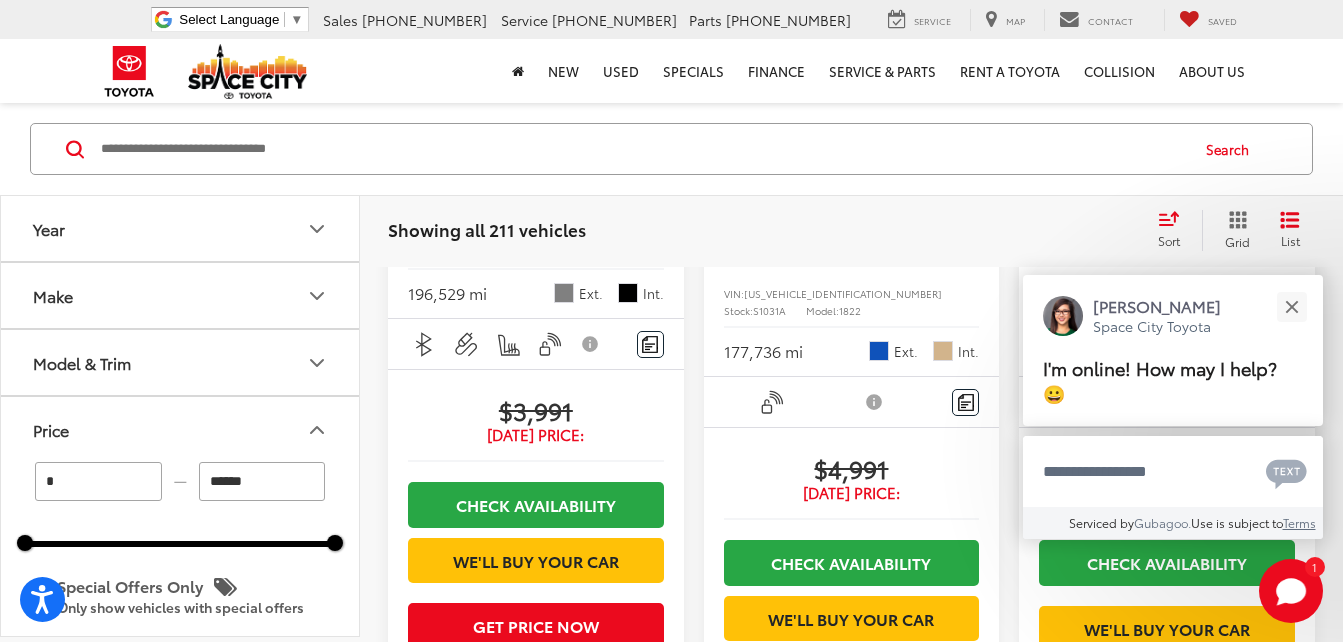 click on "******" at bounding box center [262, 481] 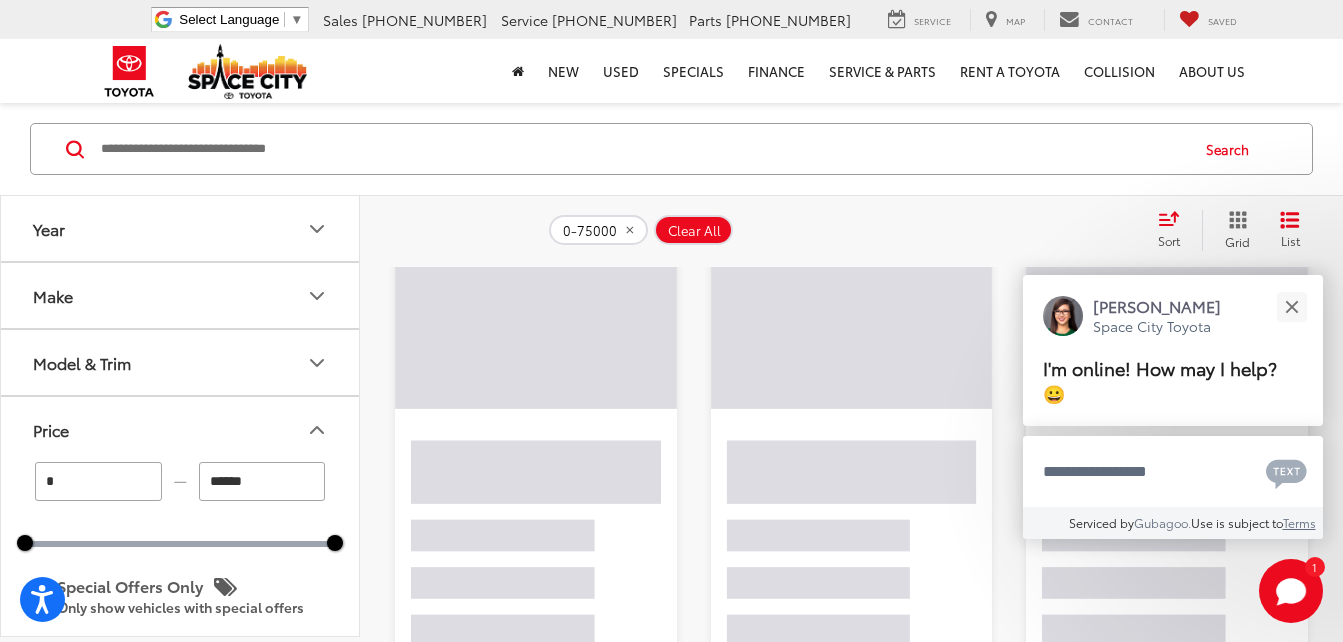 scroll, scrollTop: 131, scrollLeft: 0, axis: vertical 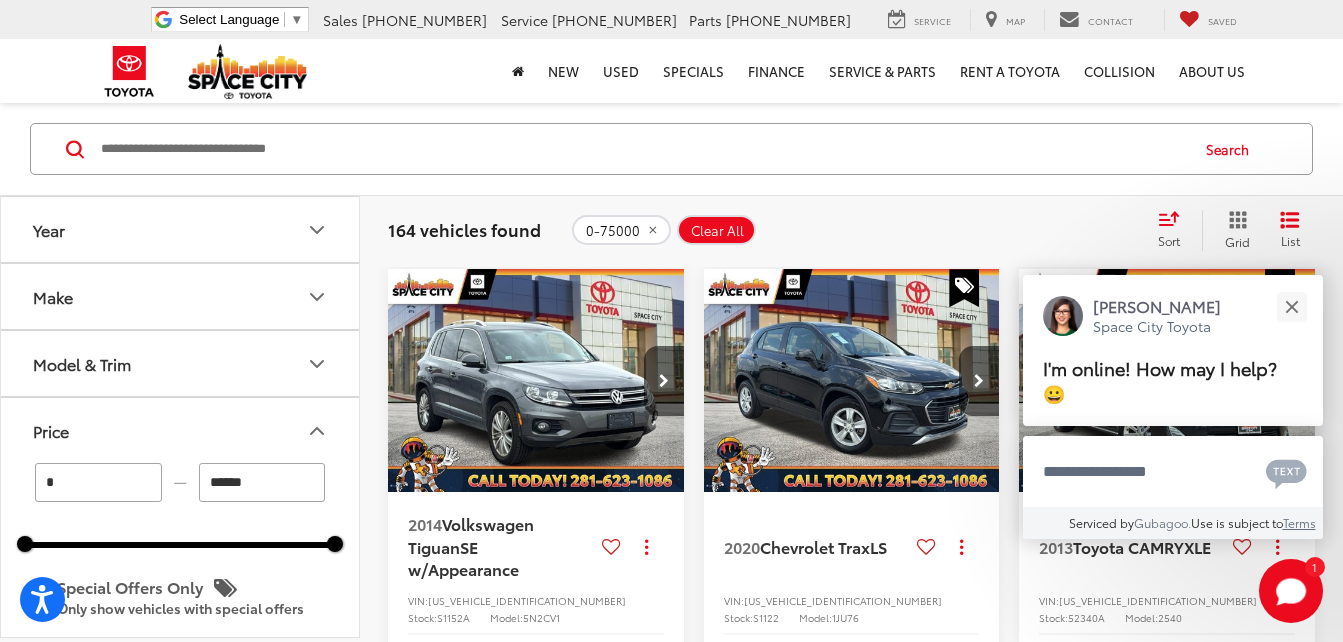 click on "******" at bounding box center [262, 482] 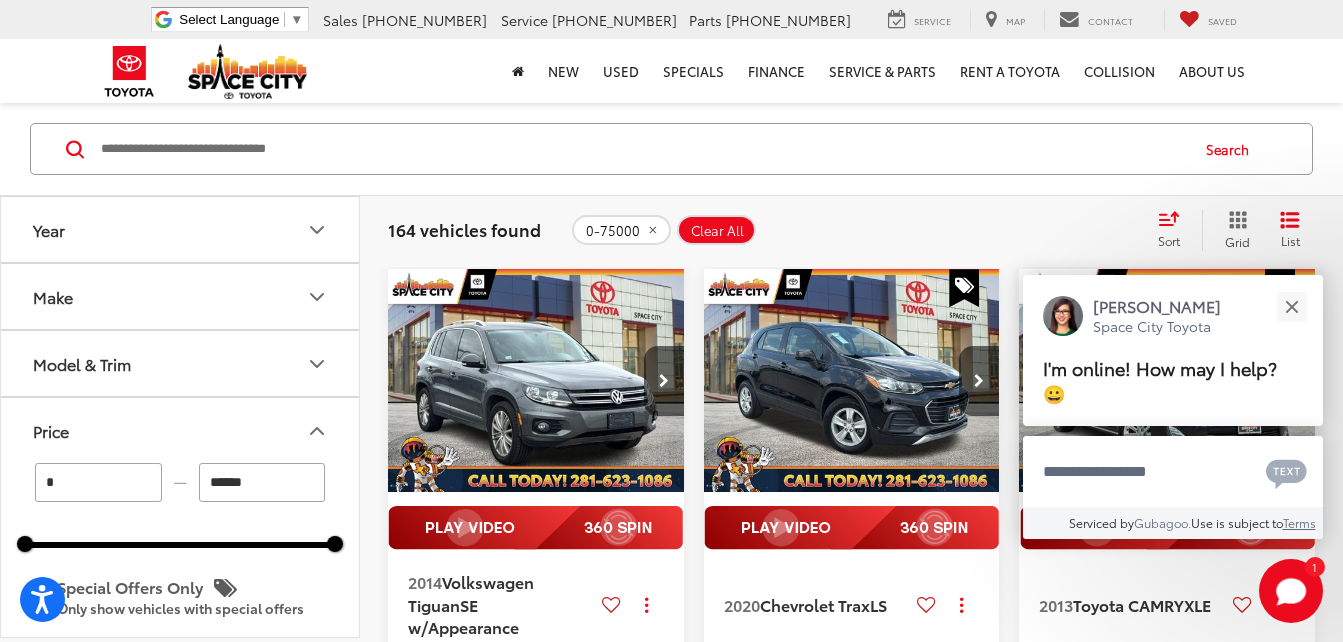 type on "******" 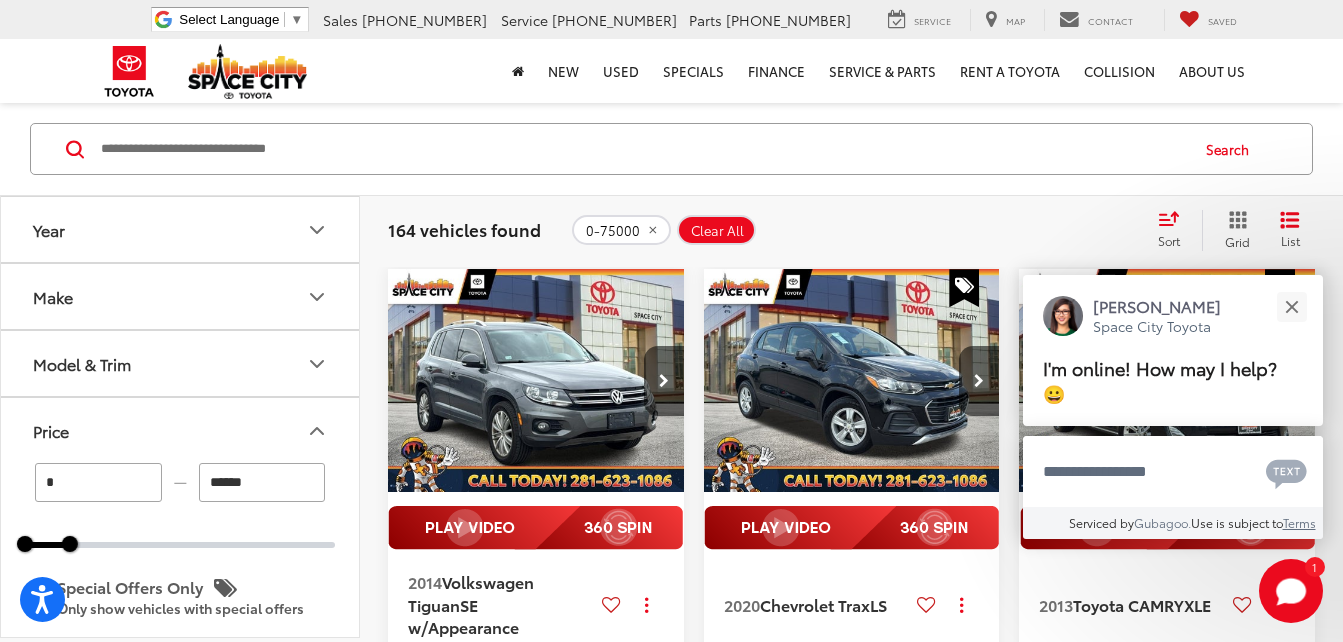 type on "*****" 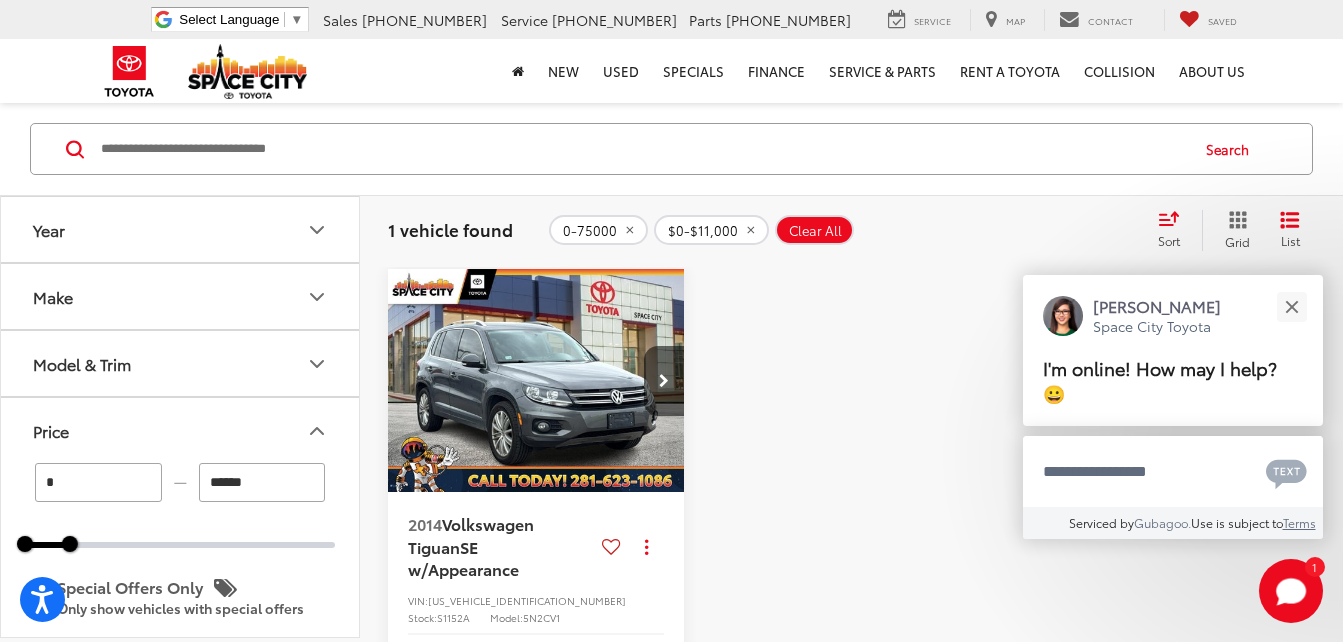 click at bounding box center (536, 381) 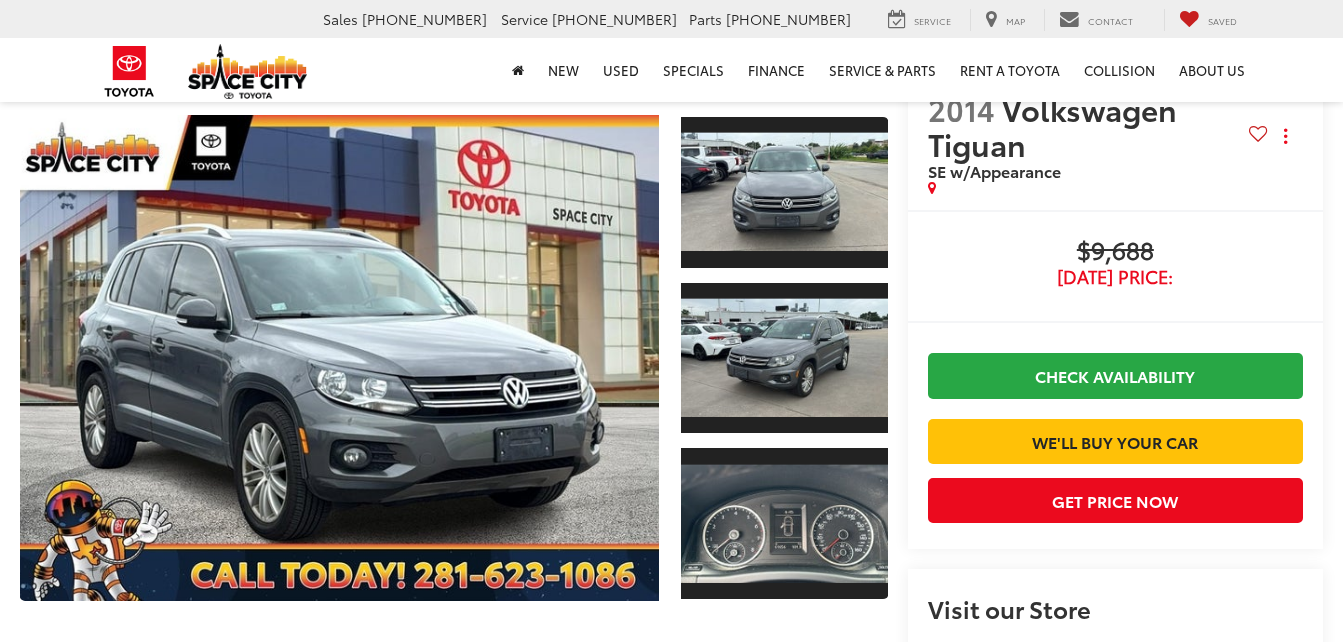 scroll, scrollTop: 9, scrollLeft: 0, axis: vertical 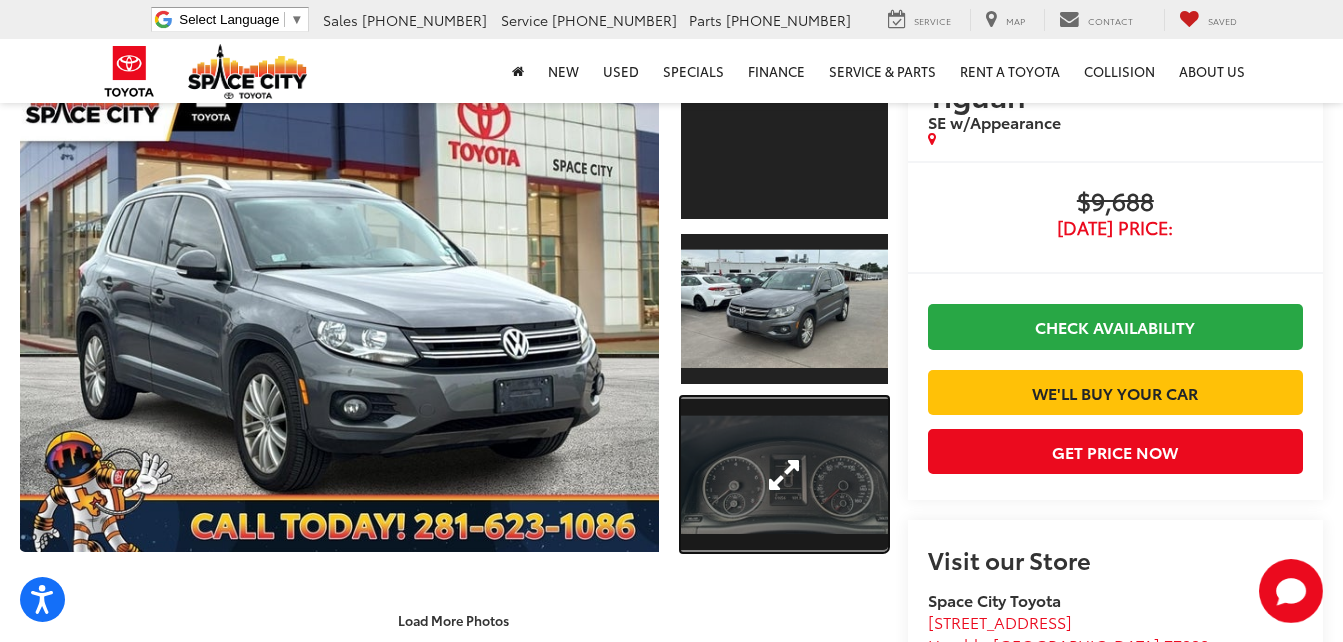 click at bounding box center [784, 474] 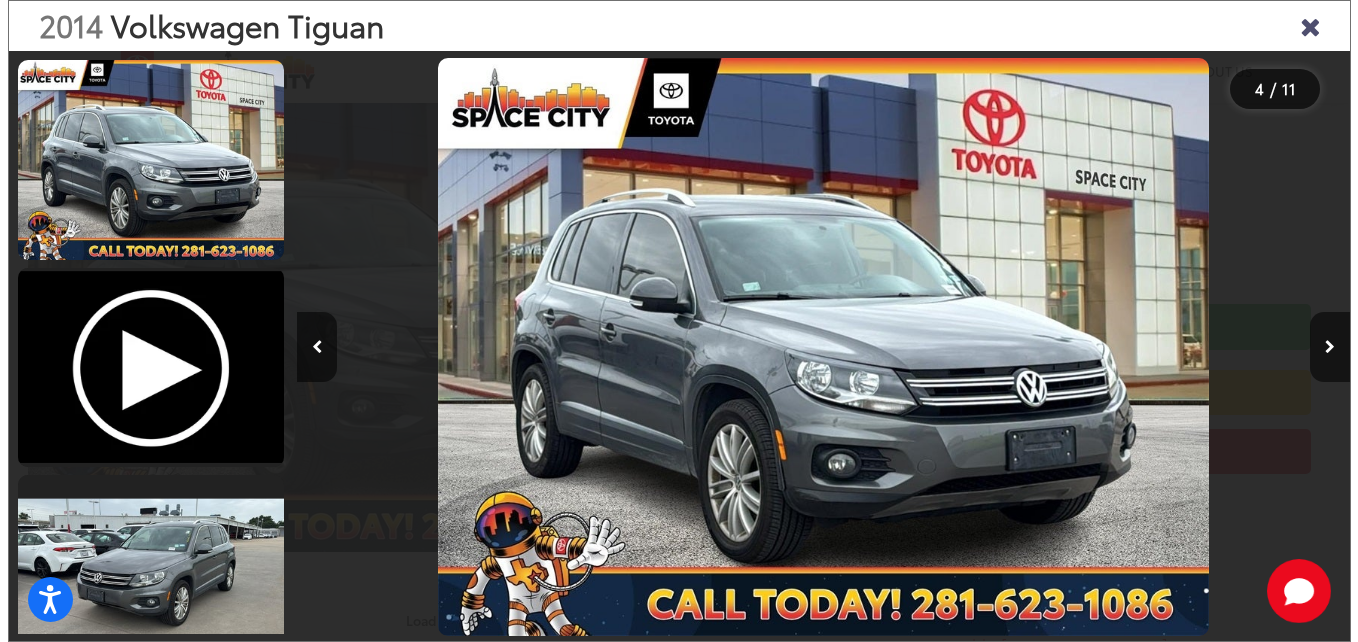 scroll, scrollTop: 507, scrollLeft: 0, axis: vertical 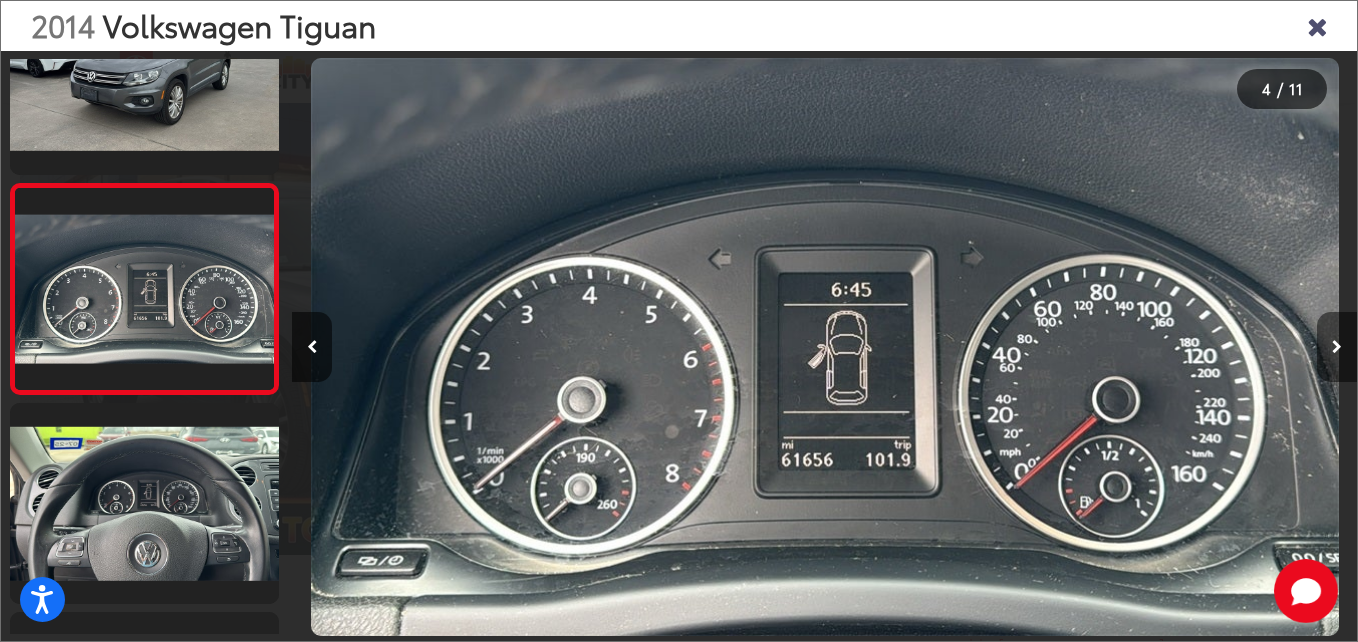 click at bounding box center [1337, 347] 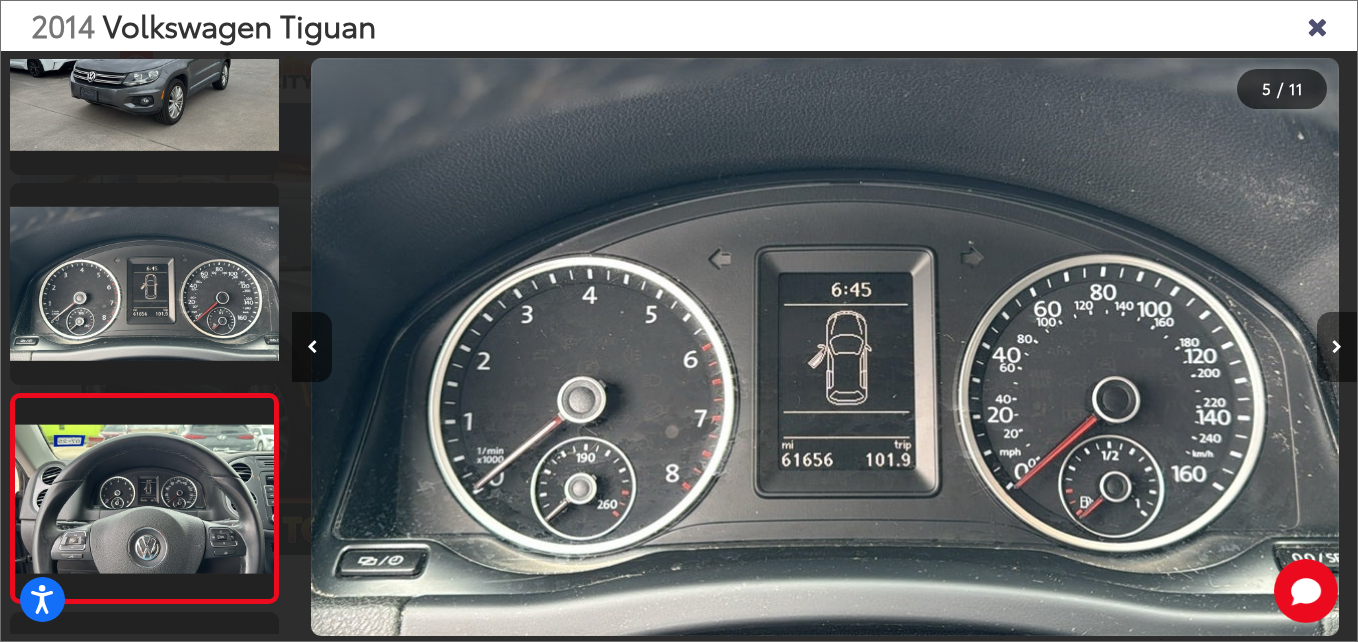 scroll, scrollTop: 0, scrollLeft: 3653, axis: horizontal 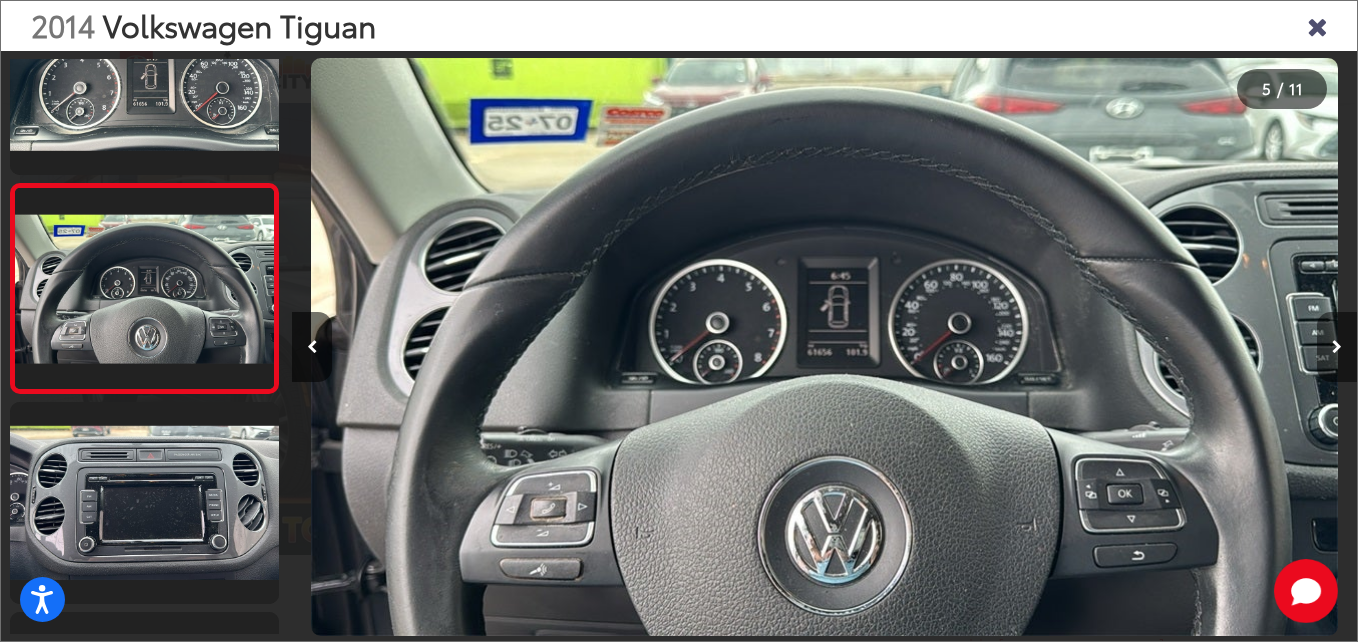 click at bounding box center [1337, 347] 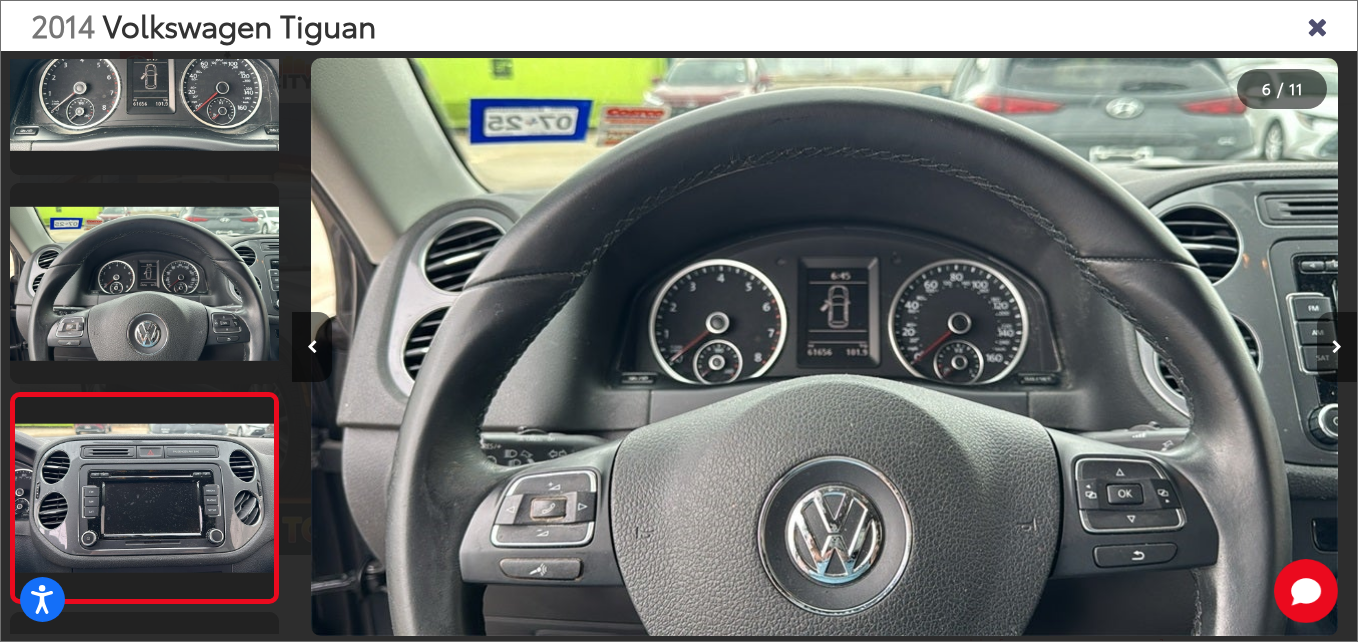 scroll, scrollTop: 0, scrollLeft: 4668, axis: horizontal 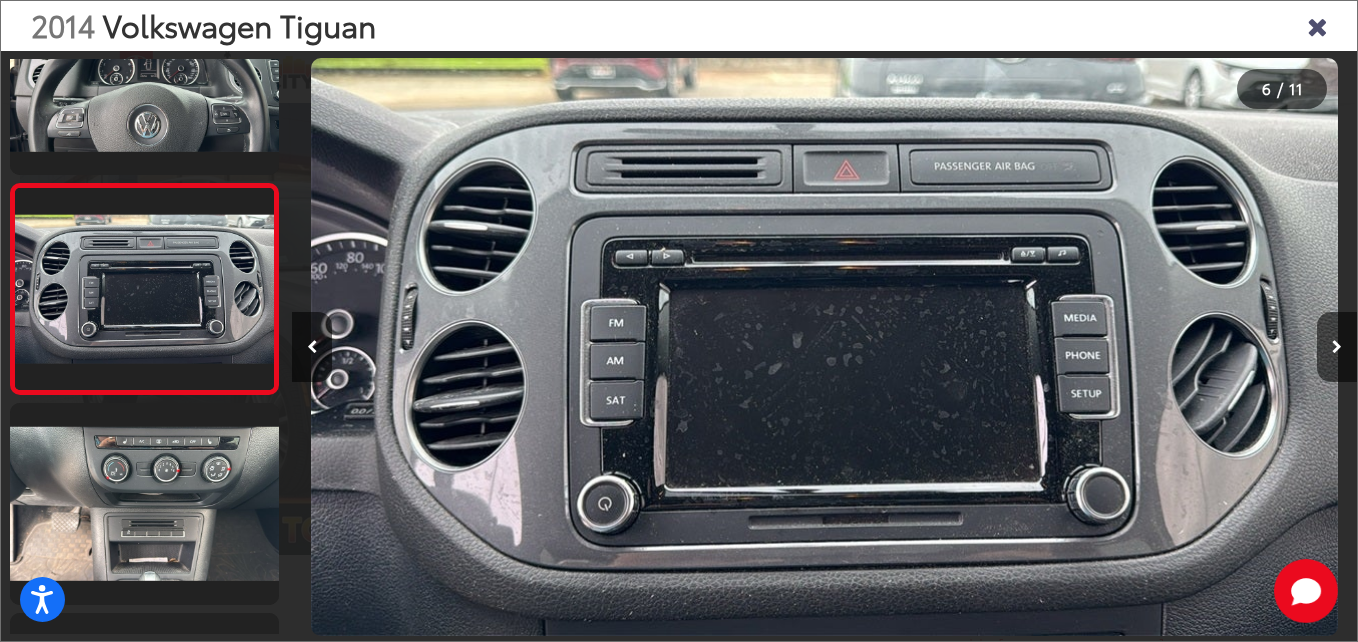 click at bounding box center [1317, 25] 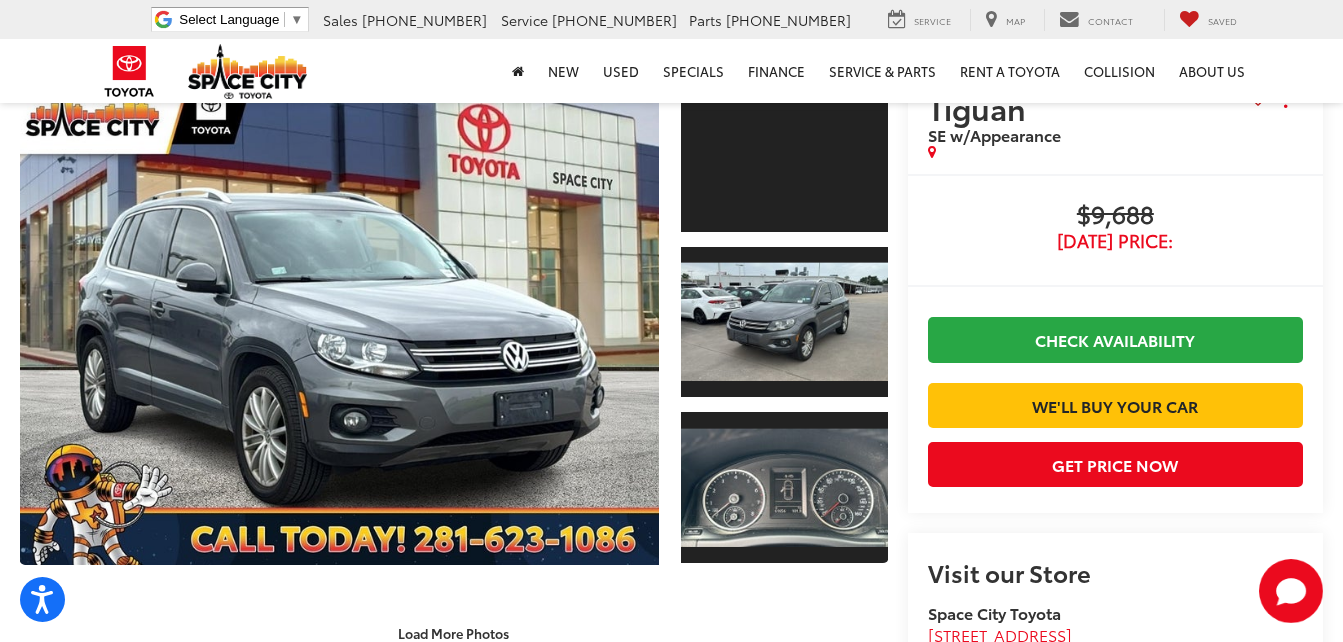 scroll, scrollTop: 0, scrollLeft: 0, axis: both 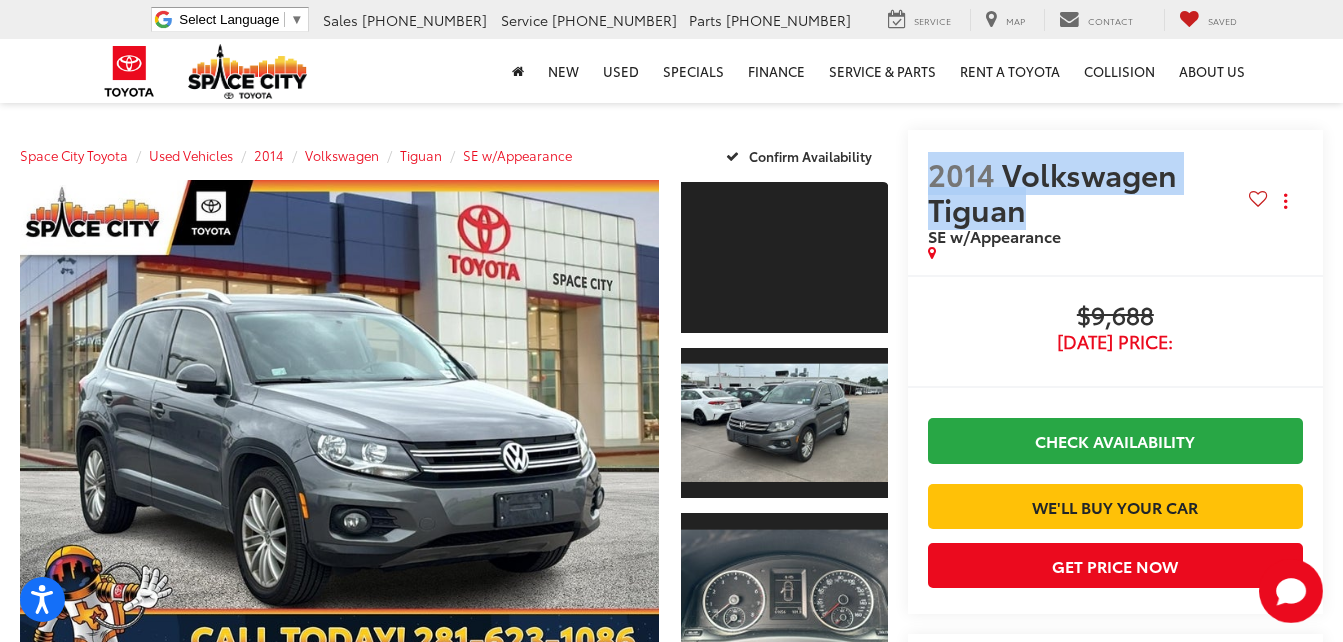 drag, startPoint x: 1228, startPoint y: 178, endPoint x: 882, endPoint y: 174, distance: 346.02313 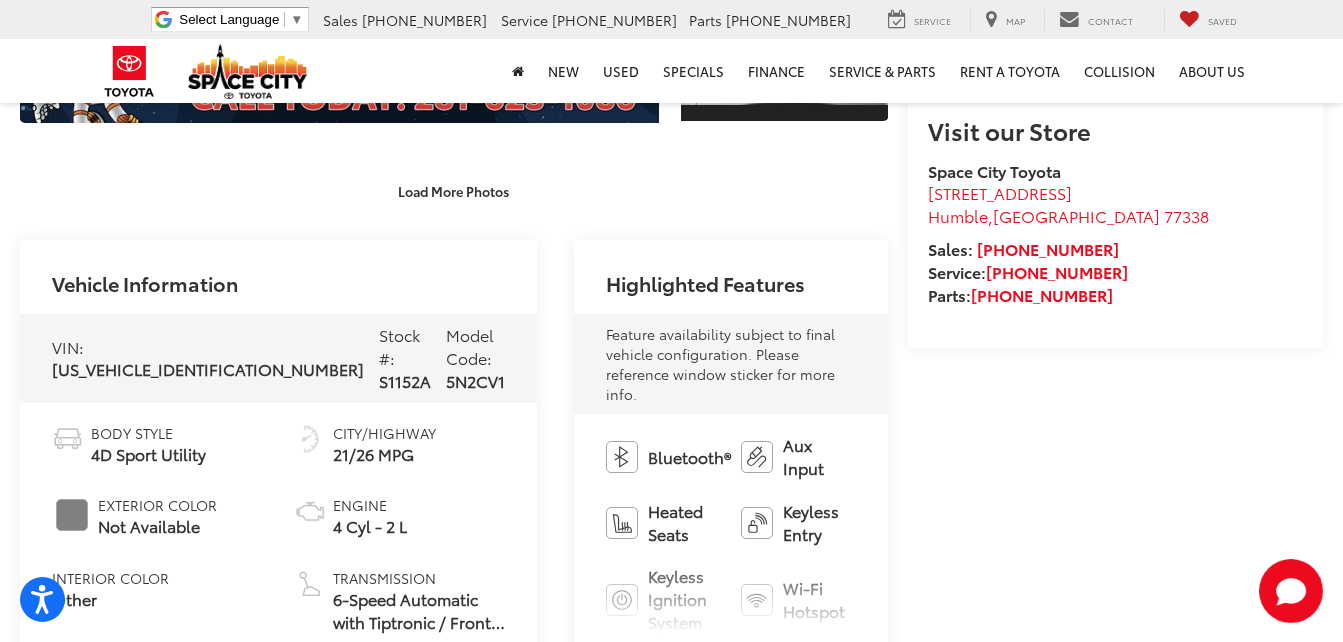 scroll, scrollTop: 714, scrollLeft: 0, axis: vertical 